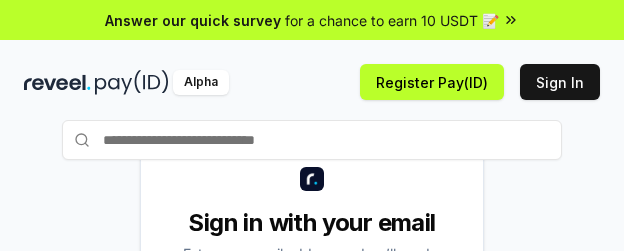 scroll, scrollTop: 0, scrollLeft: 0, axis: both 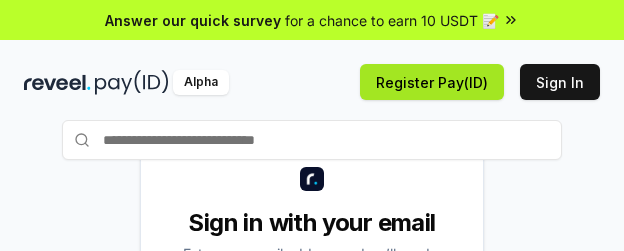 click on "Register Pay(ID)" at bounding box center (432, 82) 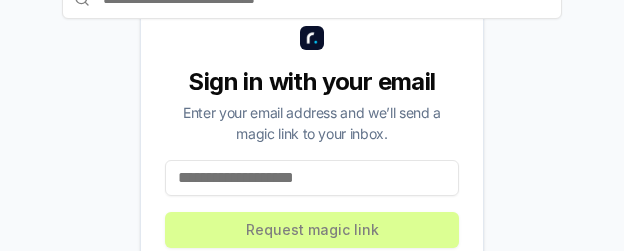scroll, scrollTop: 163, scrollLeft: 0, axis: vertical 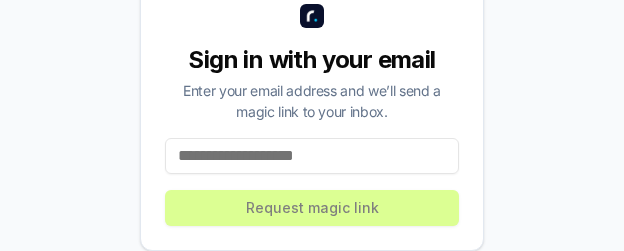 click at bounding box center (312, 156) 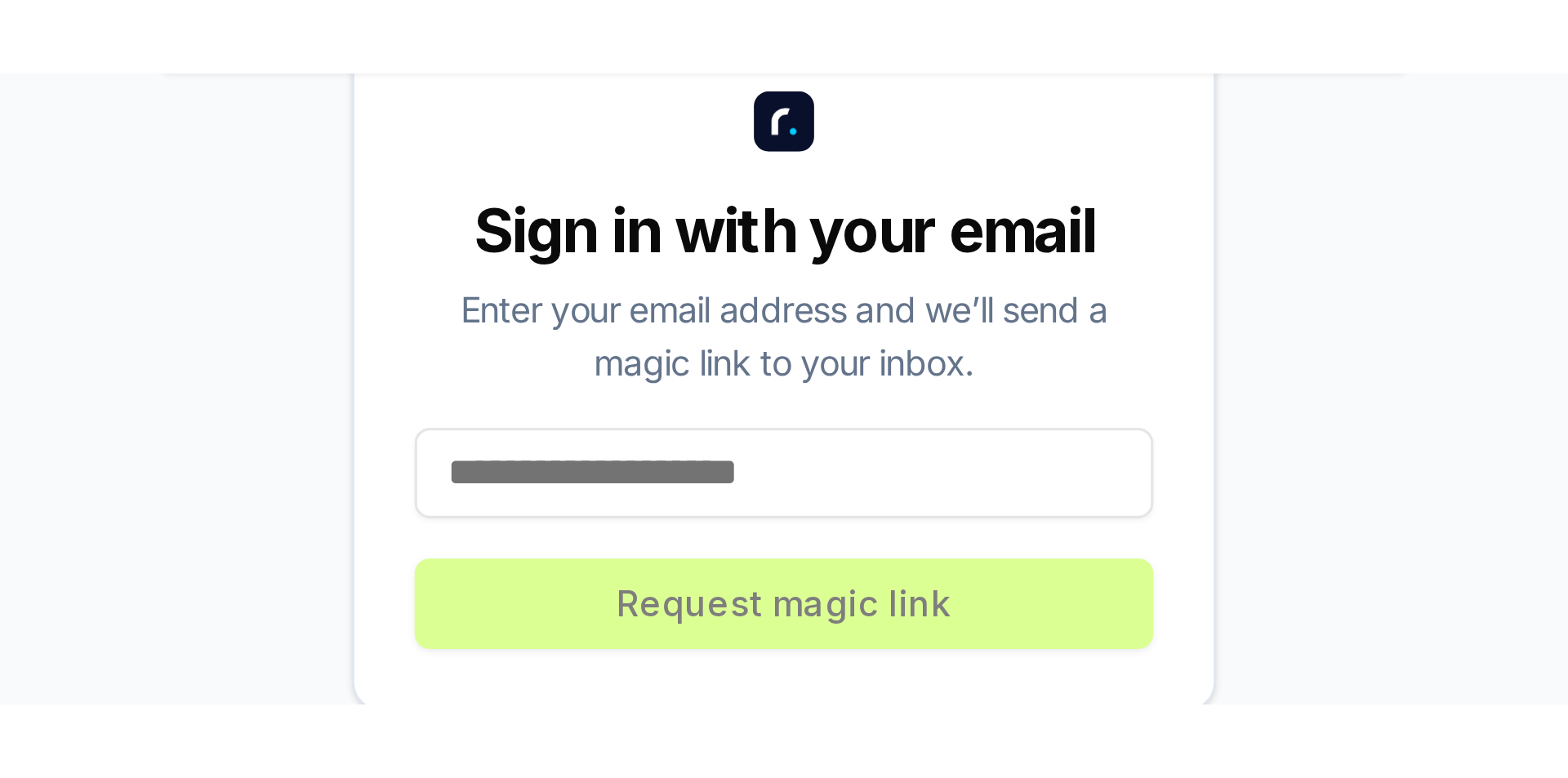 scroll, scrollTop: 133, scrollLeft: 0, axis: vertical 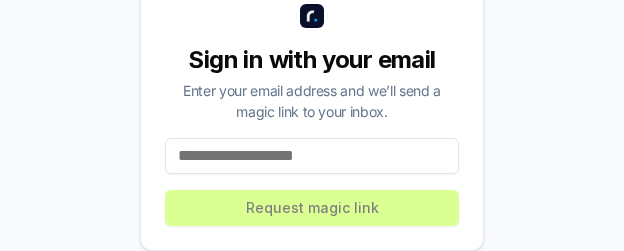 paste on "**********" 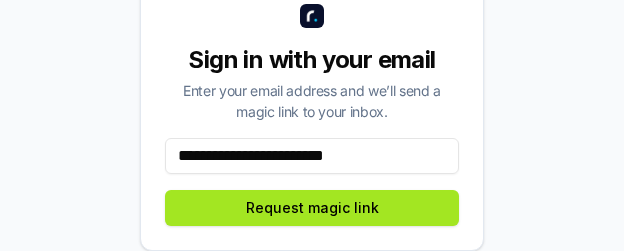 type on "**********" 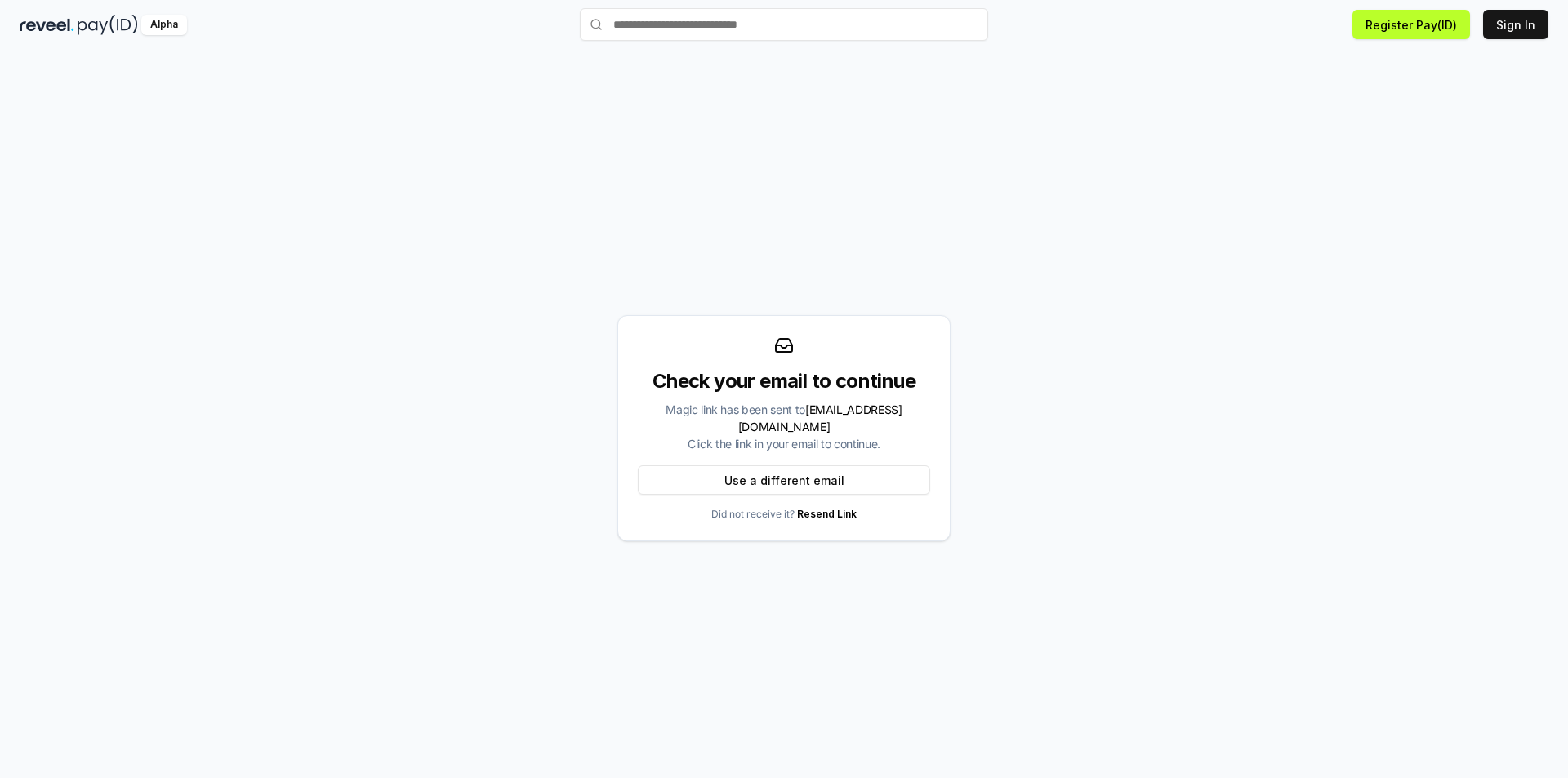 scroll, scrollTop: 47, scrollLeft: 0, axis: vertical 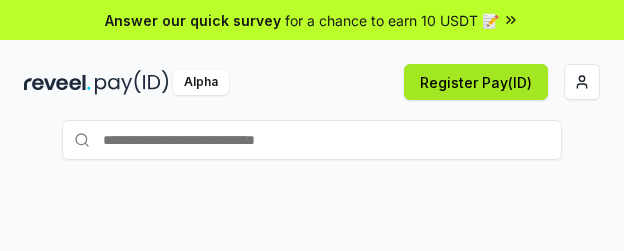 click on "Register Pay(ID)" at bounding box center (476, 82) 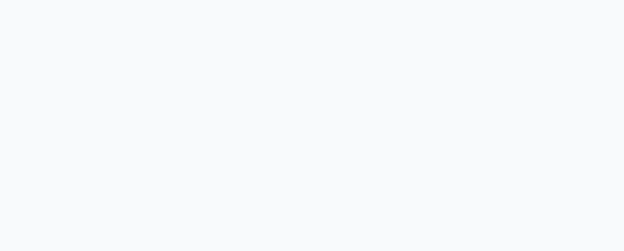 scroll, scrollTop: 0, scrollLeft: 0, axis: both 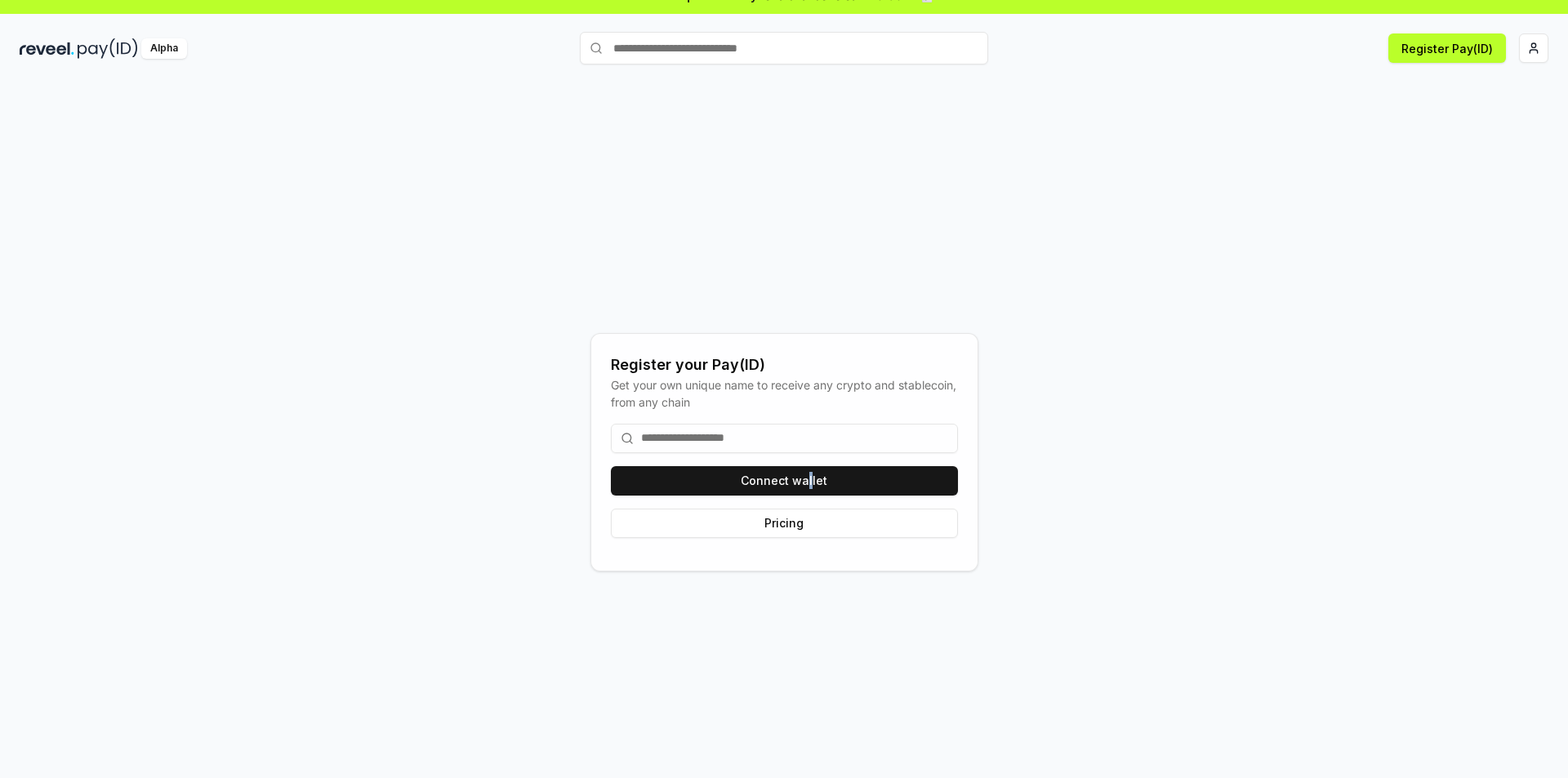 click on "Connect wallet Pricing" at bounding box center (784, 481) 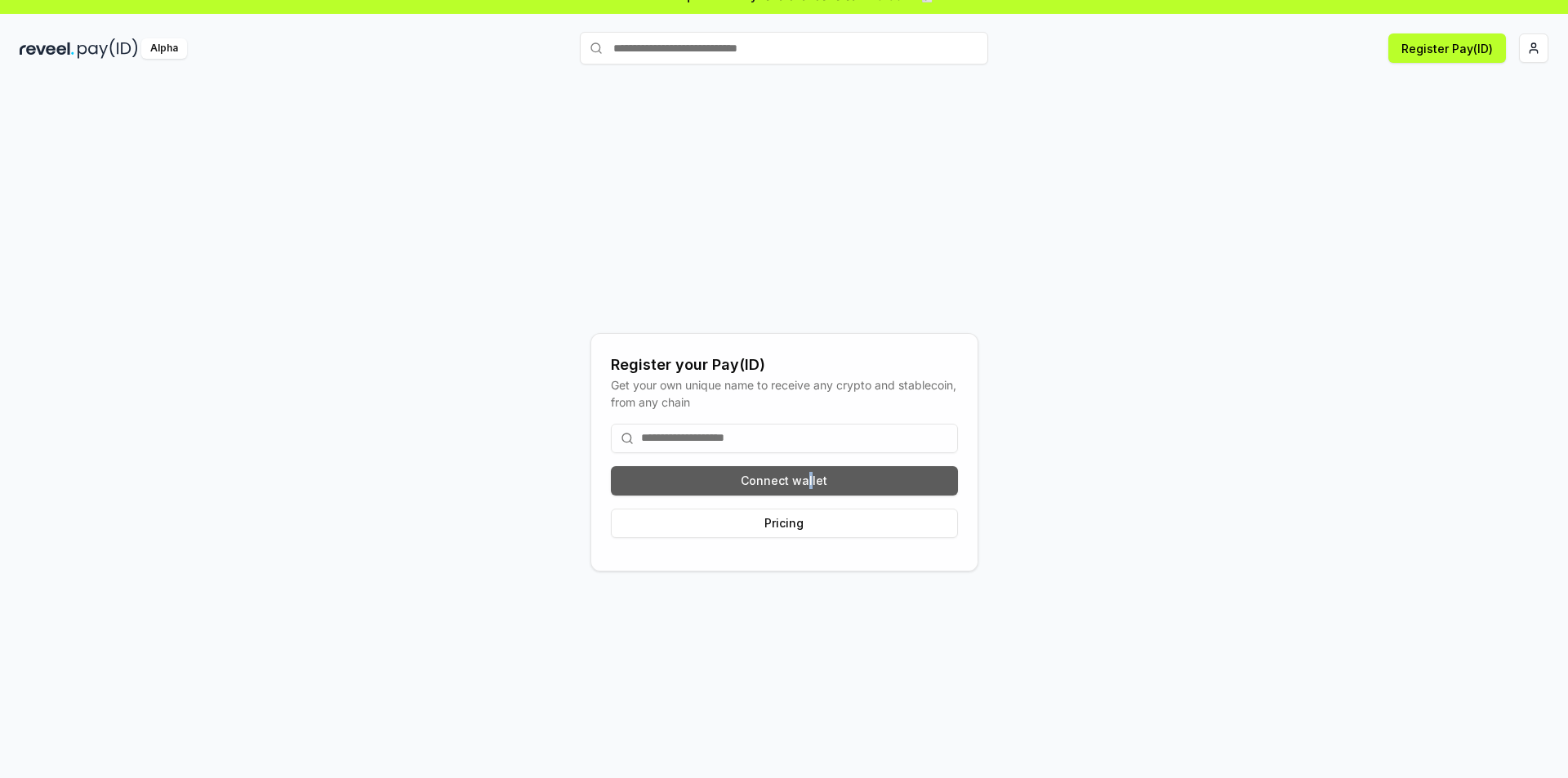 click on "Connect wallet" at bounding box center (784, 481) 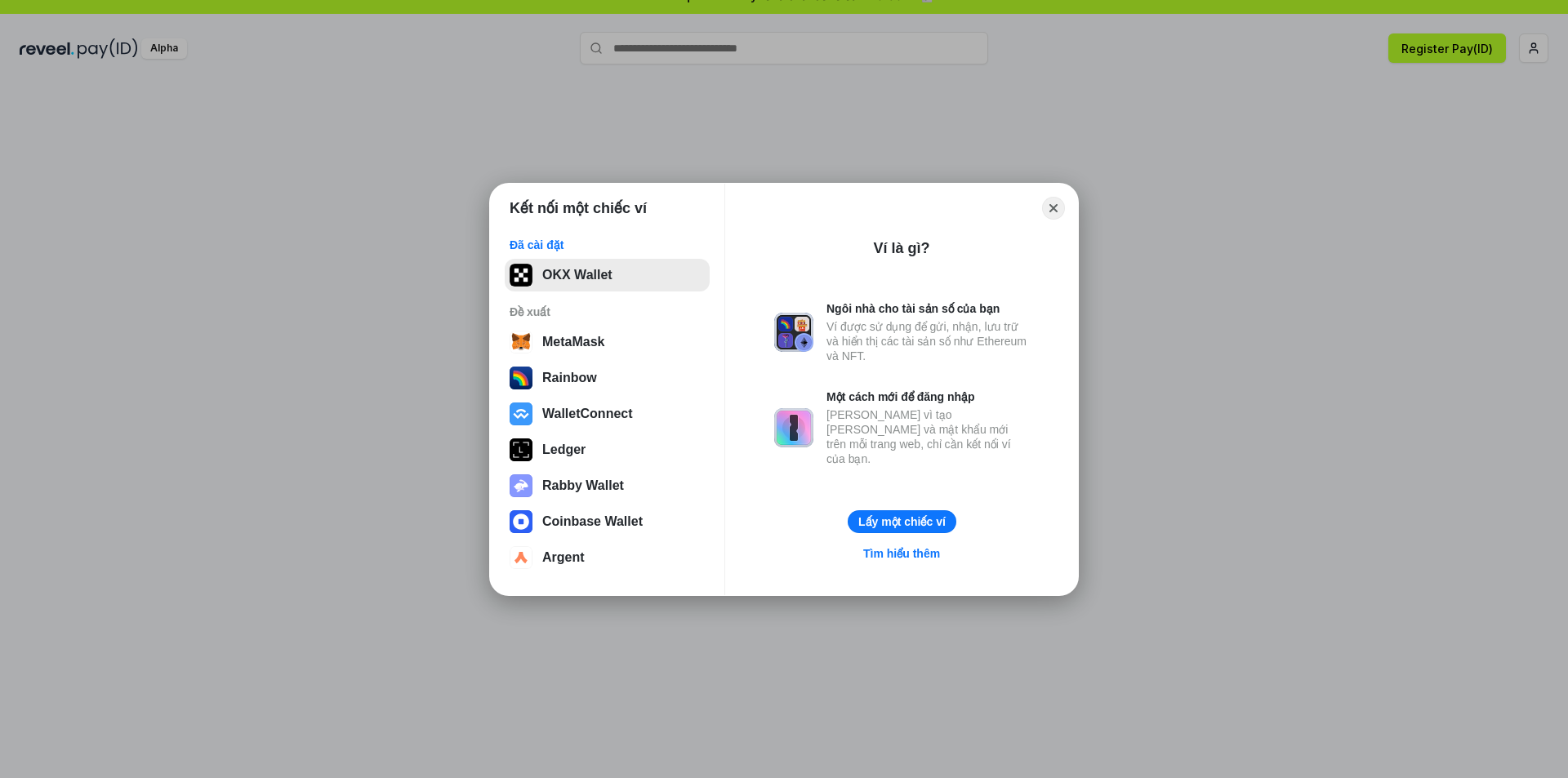 click on "OKX Wallet" at bounding box center [607, 275] 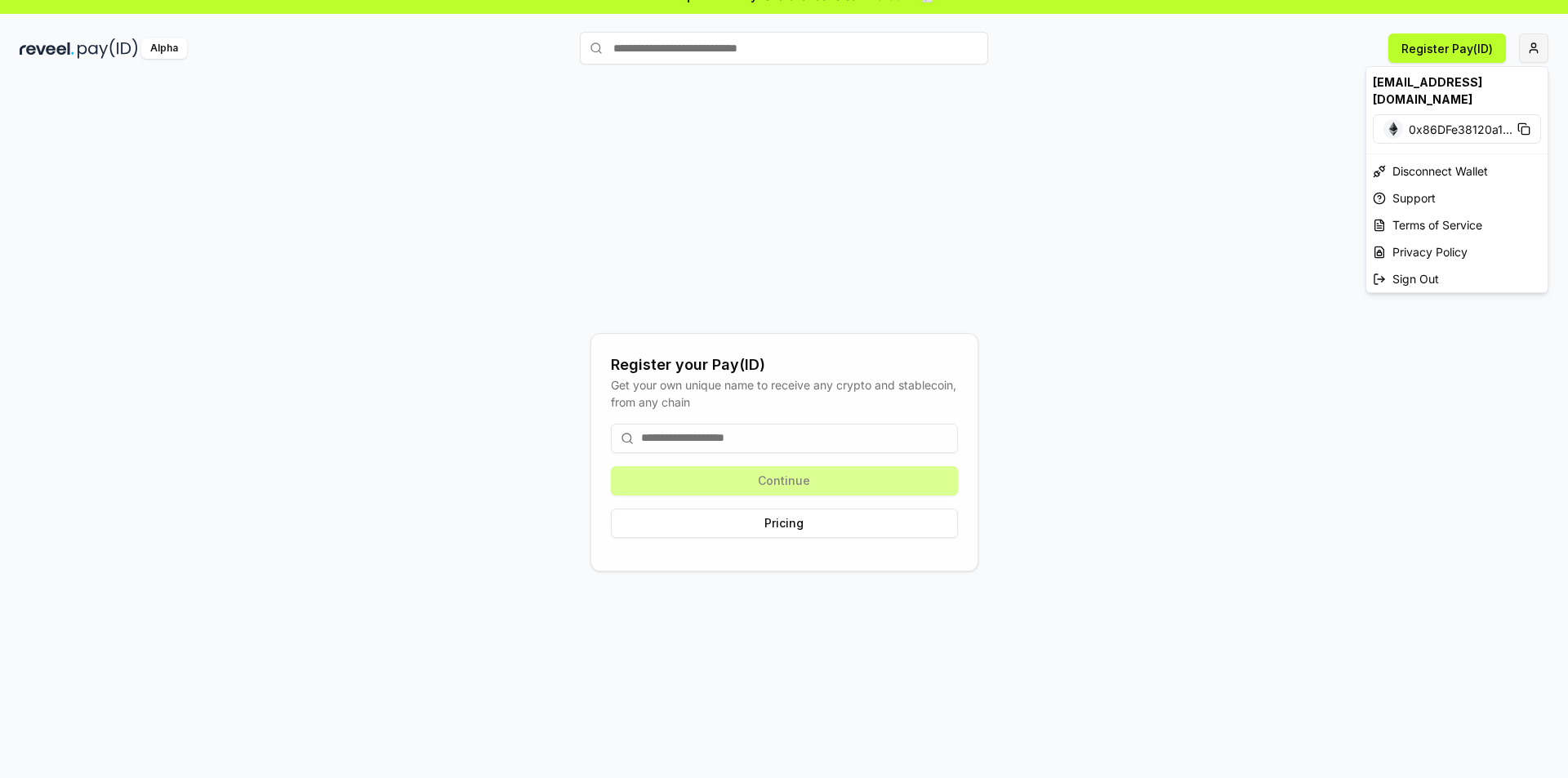 click on "Answer our quick survey for a chance to earn 10 USDT 📝 Alpha Register Pay(ID) Register your Pay(ID) Get your own unique name to receive any crypto and stablecoin, from any chain Continue Pricing [EMAIL_ADDRESS][DOMAIN_NAME]   0x86DFe38120a1 ...     Disconnect Wallet   Support   Terms of Service   Privacy Policy   Sign Out" at bounding box center (784, 389) 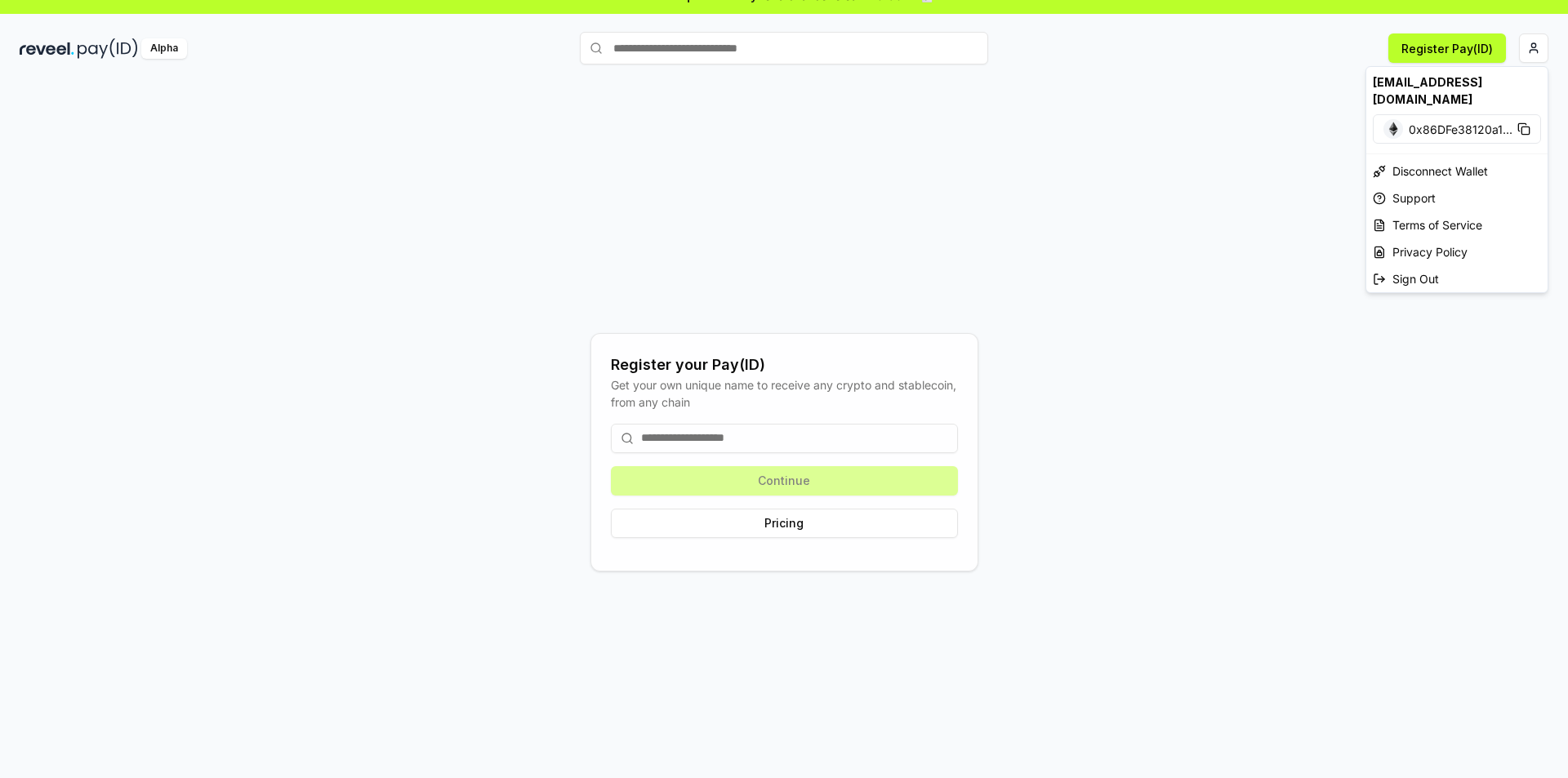 click on "Answer our quick survey for a chance to earn 10 USDT 📝 Alpha Register Pay(ID) Register your Pay(ID) Get your own unique name to receive any crypto and stablecoin, from any chain Continue Pricing [EMAIL_ADDRESS][DOMAIN_NAME]   0x86DFe38120a1 ...     Disconnect Wallet   Support   Terms of Service   Privacy Policy   Sign Out" at bounding box center (784, 389) 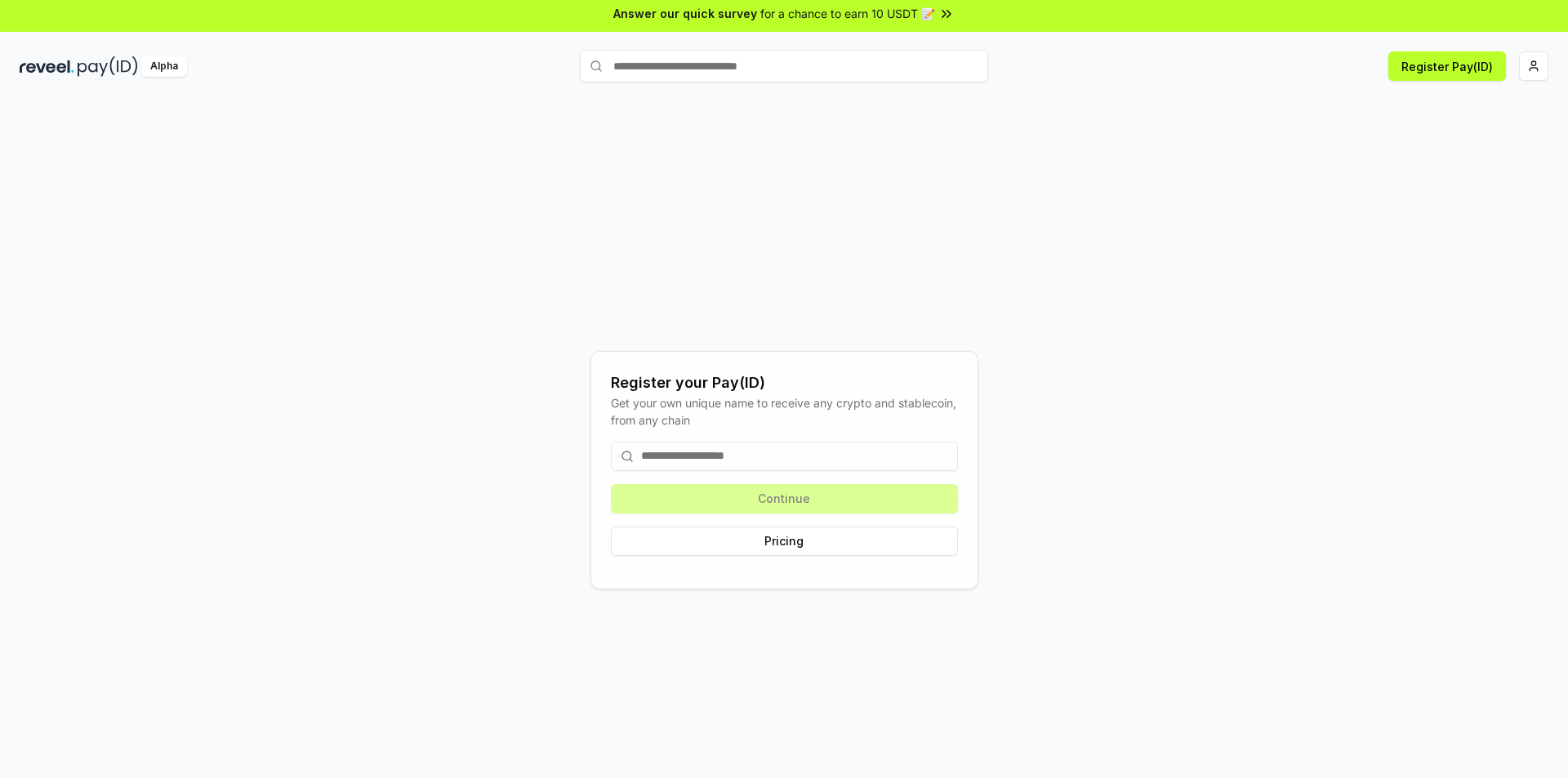 scroll, scrollTop: 0, scrollLeft: 0, axis: both 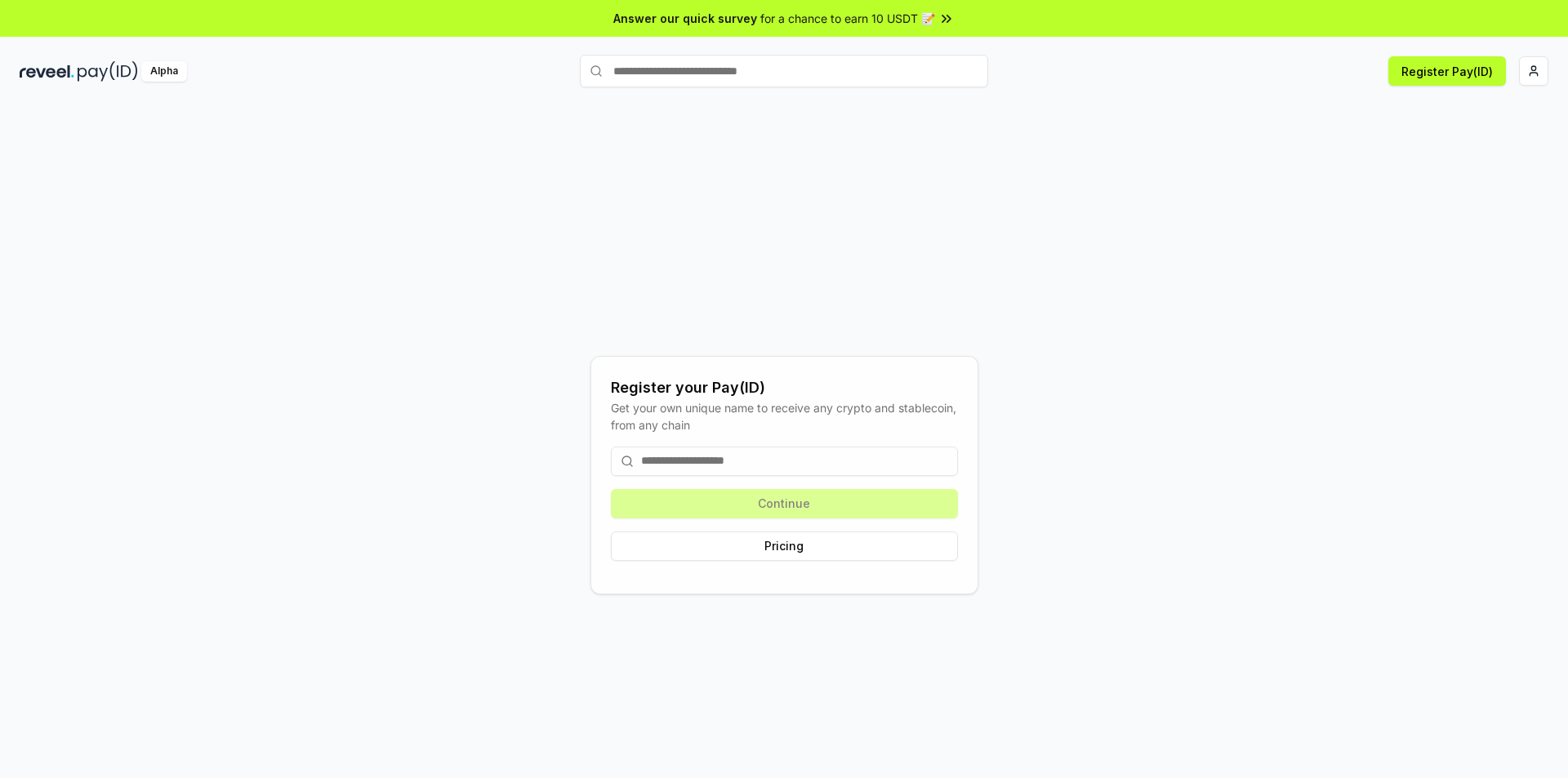 click at bounding box center [784, 461] 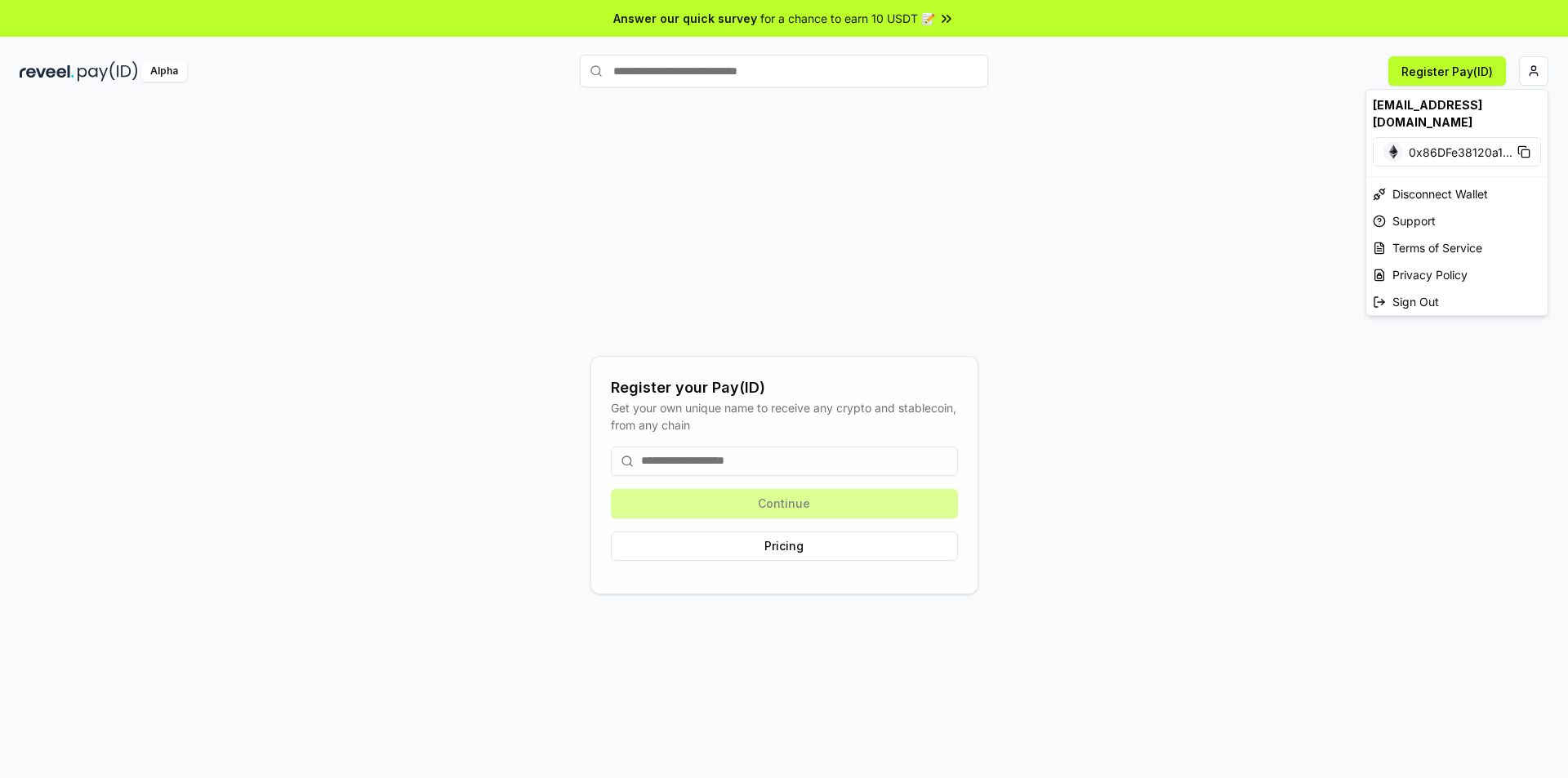 click on "Answer our quick survey for a chance to earn 10 USDT 📝 Alpha Register Pay(ID) Register your Pay(ID) Get your own unique name to receive any crypto and stablecoin, from any chain Continue Pricing [EMAIL_ADDRESS][DOMAIN_NAME]   0x86DFe38120a1 ...     Disconnect Wallet   Support   Terms of Service   Privacy Policy   Sign Out" at bounding box center (784, 389) 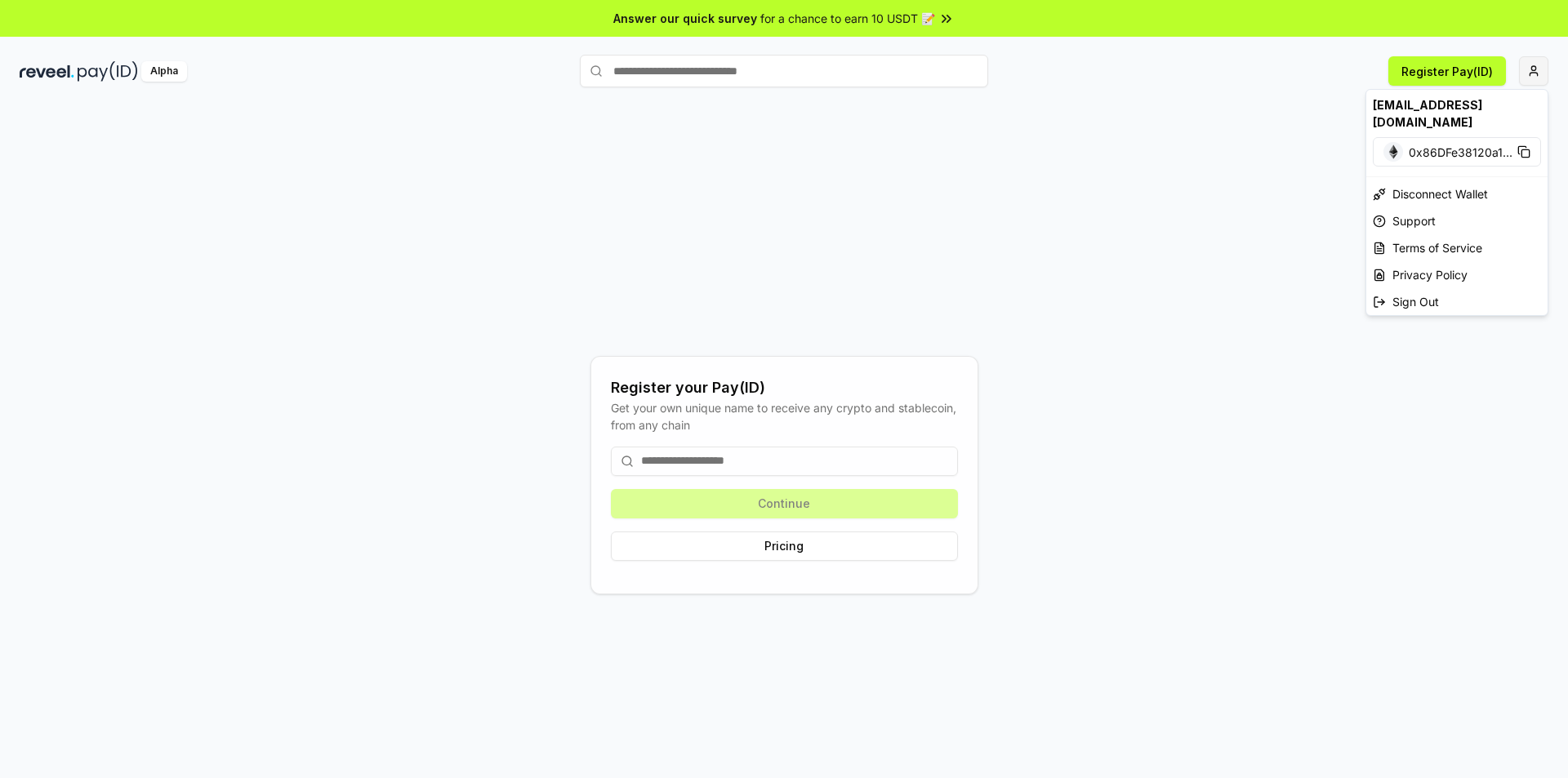 click on "Answer our quick survey for a chance to earn 10 USDT 📝 Alpha Register Pay(ID) Register your Pay(ID) Get your own unique name to receive any crypto and stablecoin, from any chain Continue Pricing [EMAIL_ADDRESS][DOMAIN_NAME]   0x86DFe38120a1 ...     Disconnect Wallet   Support   Terms of Service   Privacy Policy   Sign Out" at bounding box center [784, 389] 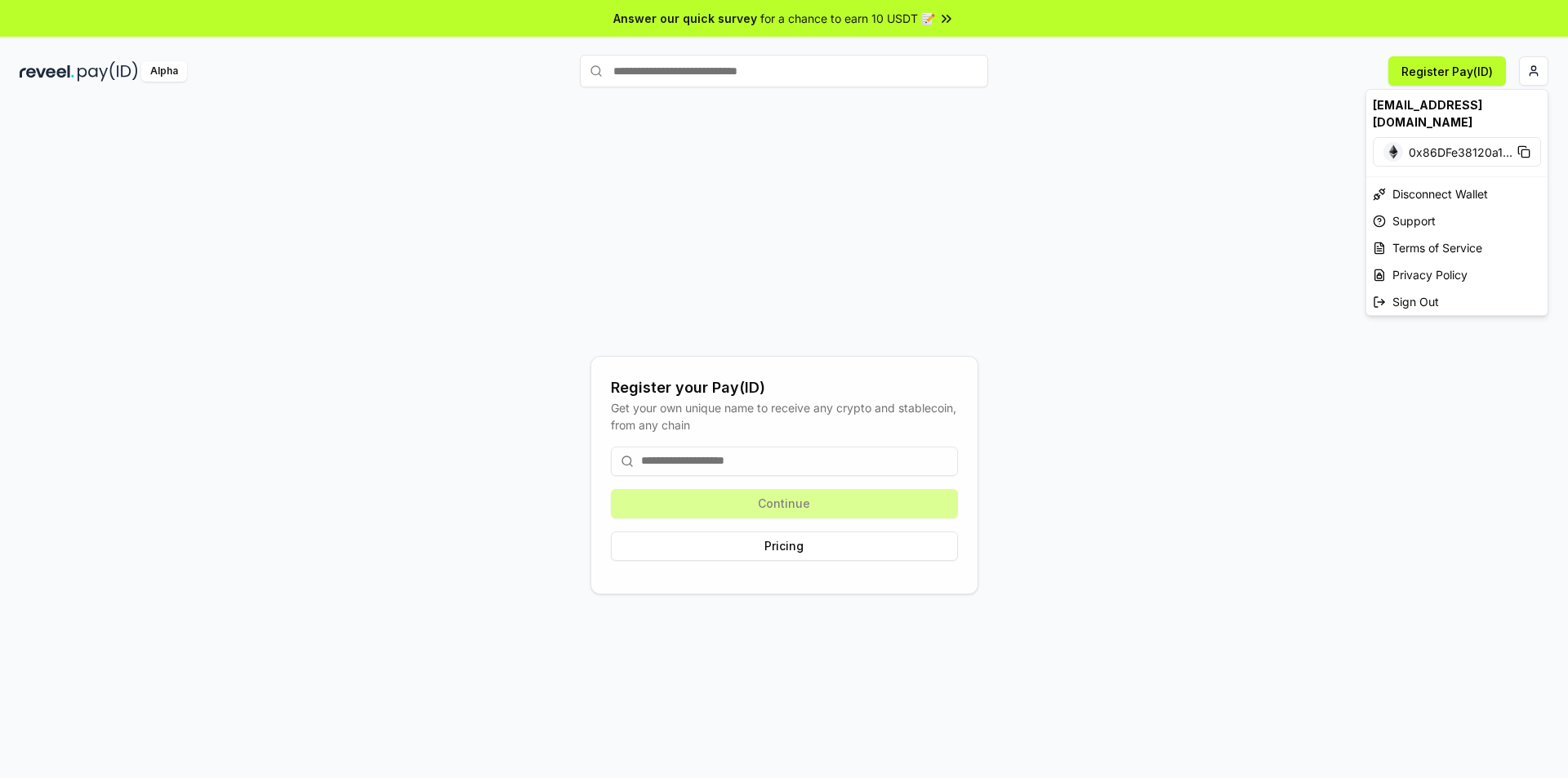 click on "Answer our quick survey for a chance to earn 10 USDT 📝 Alpha Register Pay(ID) Register your Pay(ID) Get your own unique name to receive any crypto and stablecoin, from any chain Continue Pricing [EMAIL_ADDRESS][DOMAIN_NAME]   0x86DFe38120a1 ...     Disconnect Wallet   Support   Terms of Service   Privacy Policy   Sign Out" at bounding box center [784, 389] 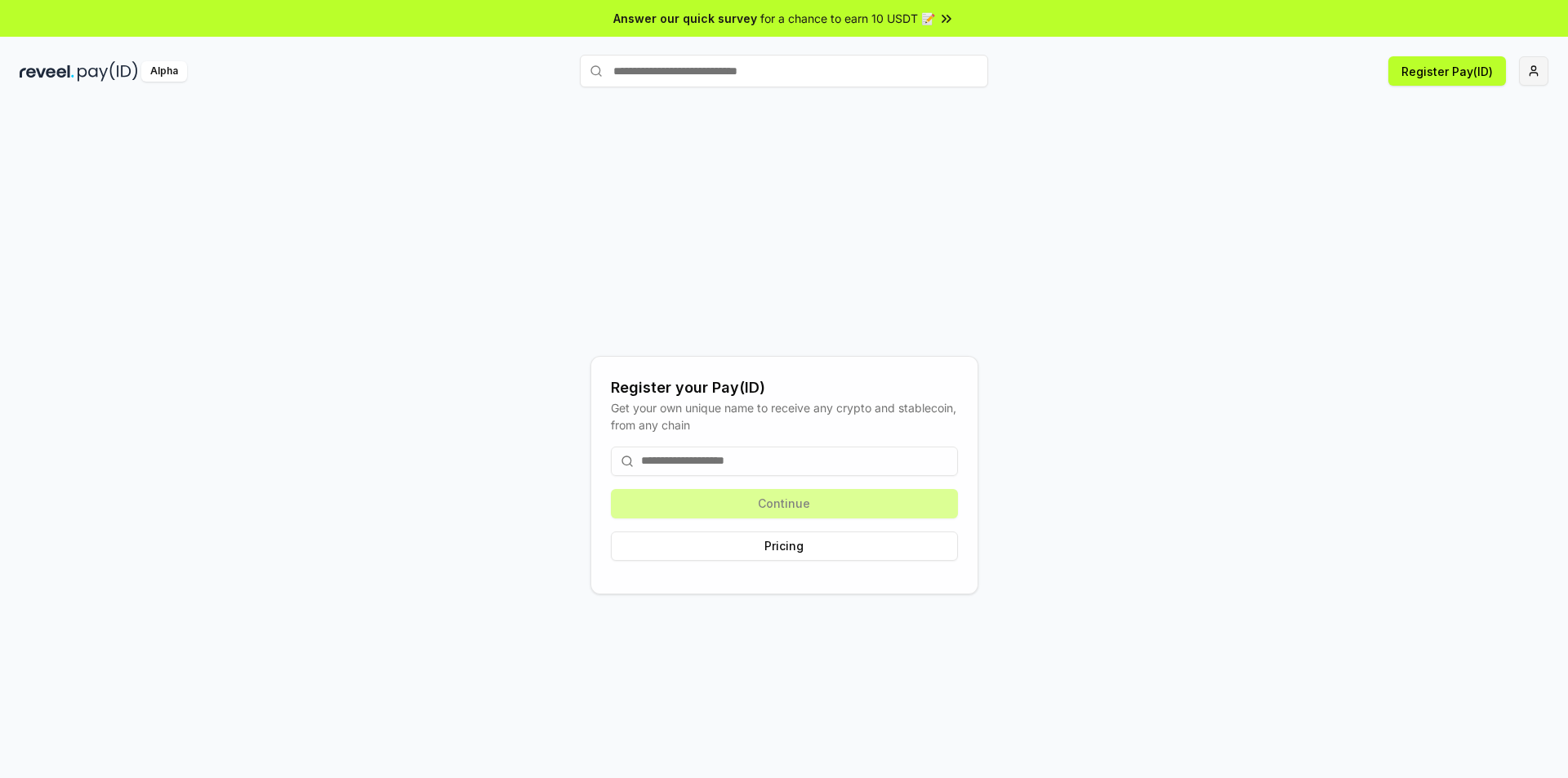 click on "Answer our quick survey for a chance to earn 10 USDT 📝 Alpha Register Pay(ID) Register your Pay(ID) Get your own unique name to receive any crypto and stablecoin, from any chain Continue Pricing" at bounding box center (784, 389) 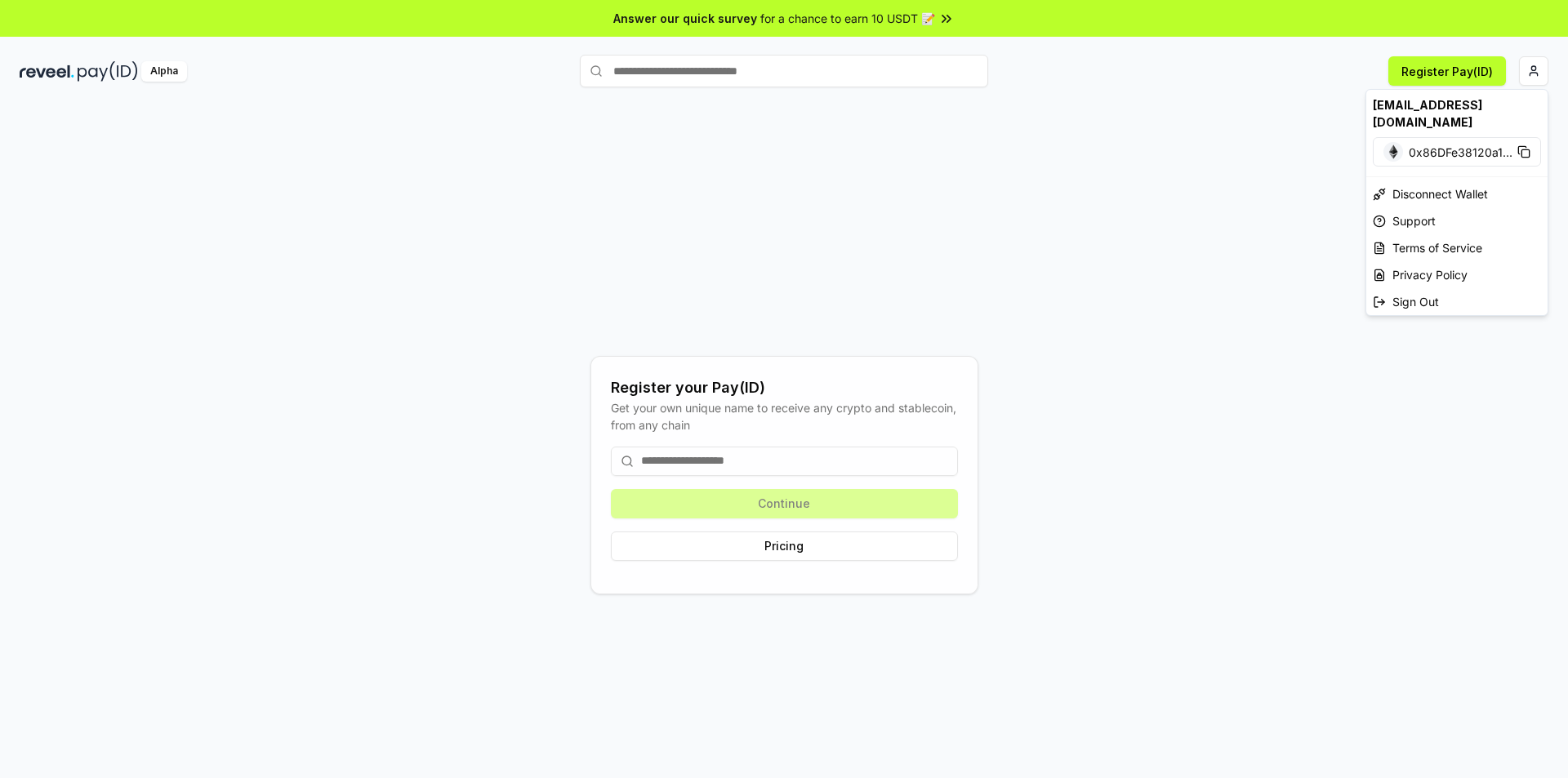 click on "Answer our quick survey for a chance to earn 10 USDT 📝 Alpha Register Pay(ID) Register your Pay(ID) Get your own unique name to receive any crypto and stablecoin, from any chain Continue Pricing [EMAIL_ADDRESS][DOMAIN_NAME]   0x86DFe38120a1 ...     Disconnect Wallet   Support   Terms of Service   Privacy Policy   Sign Out" at bounding box center (784, 389) 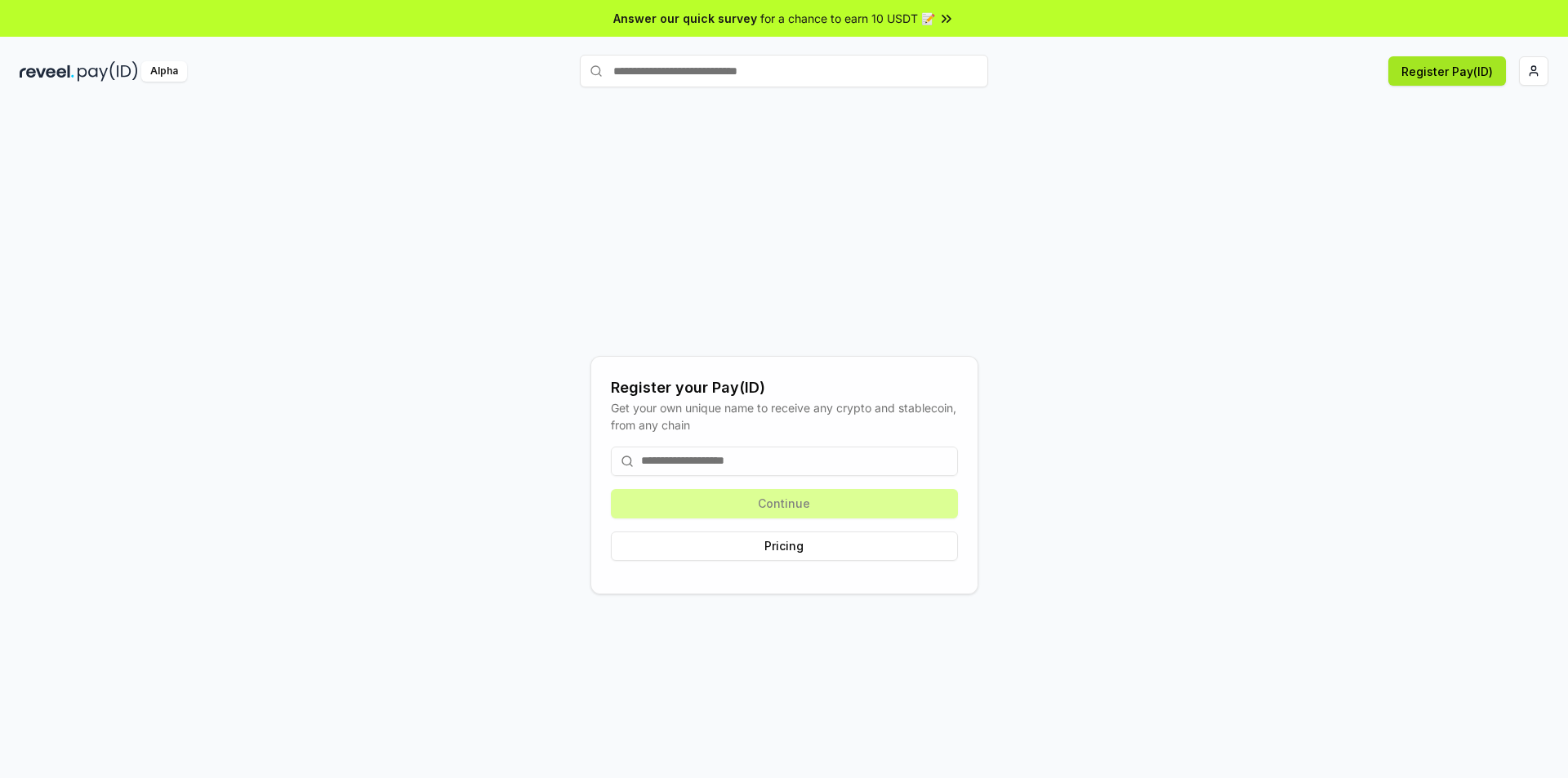 click on "Register Pay(ID)" at bounding box center (1447, 71) 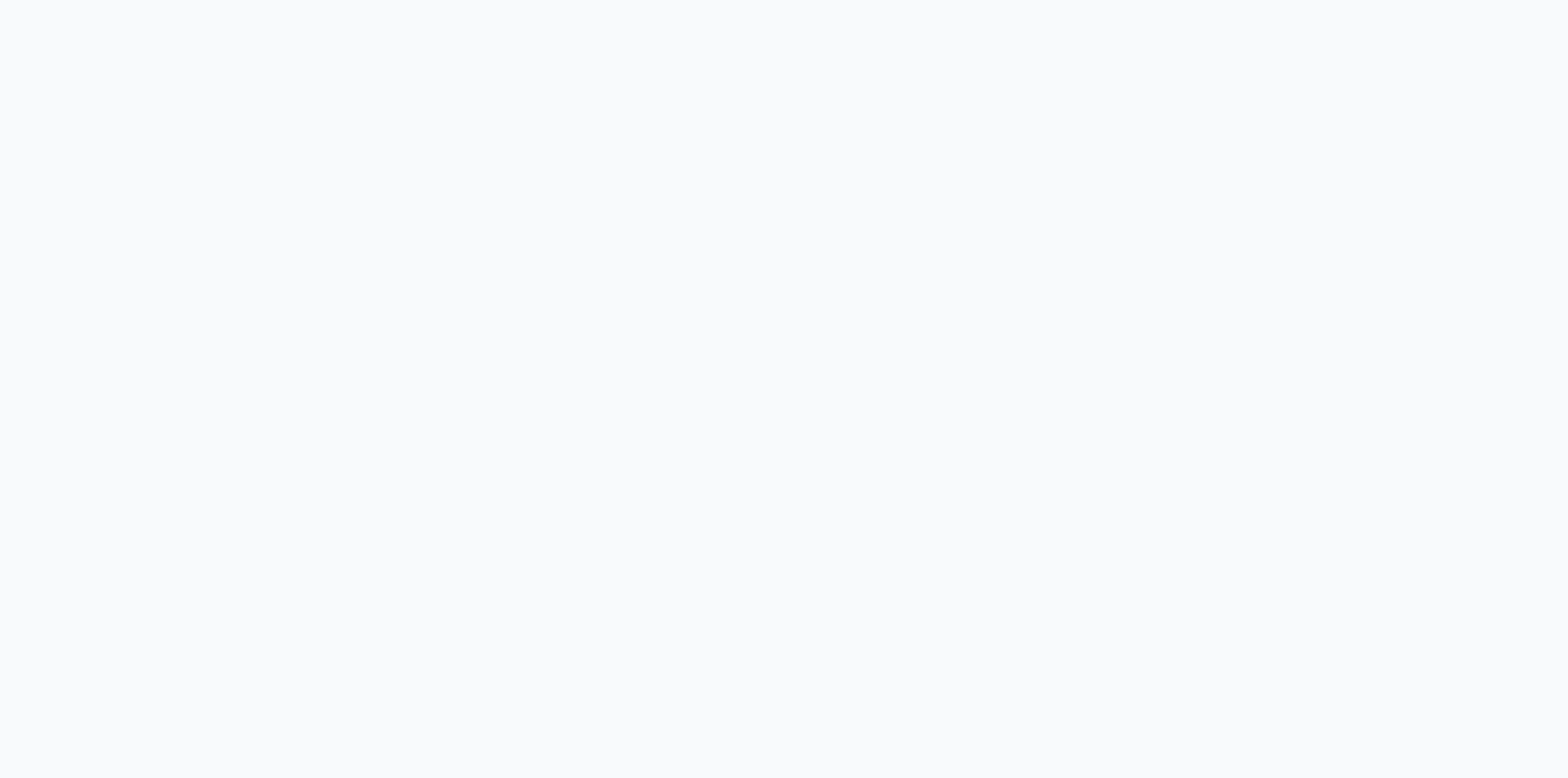 scroll, scrollTop: 0, scrollLeft: 0, axis: both 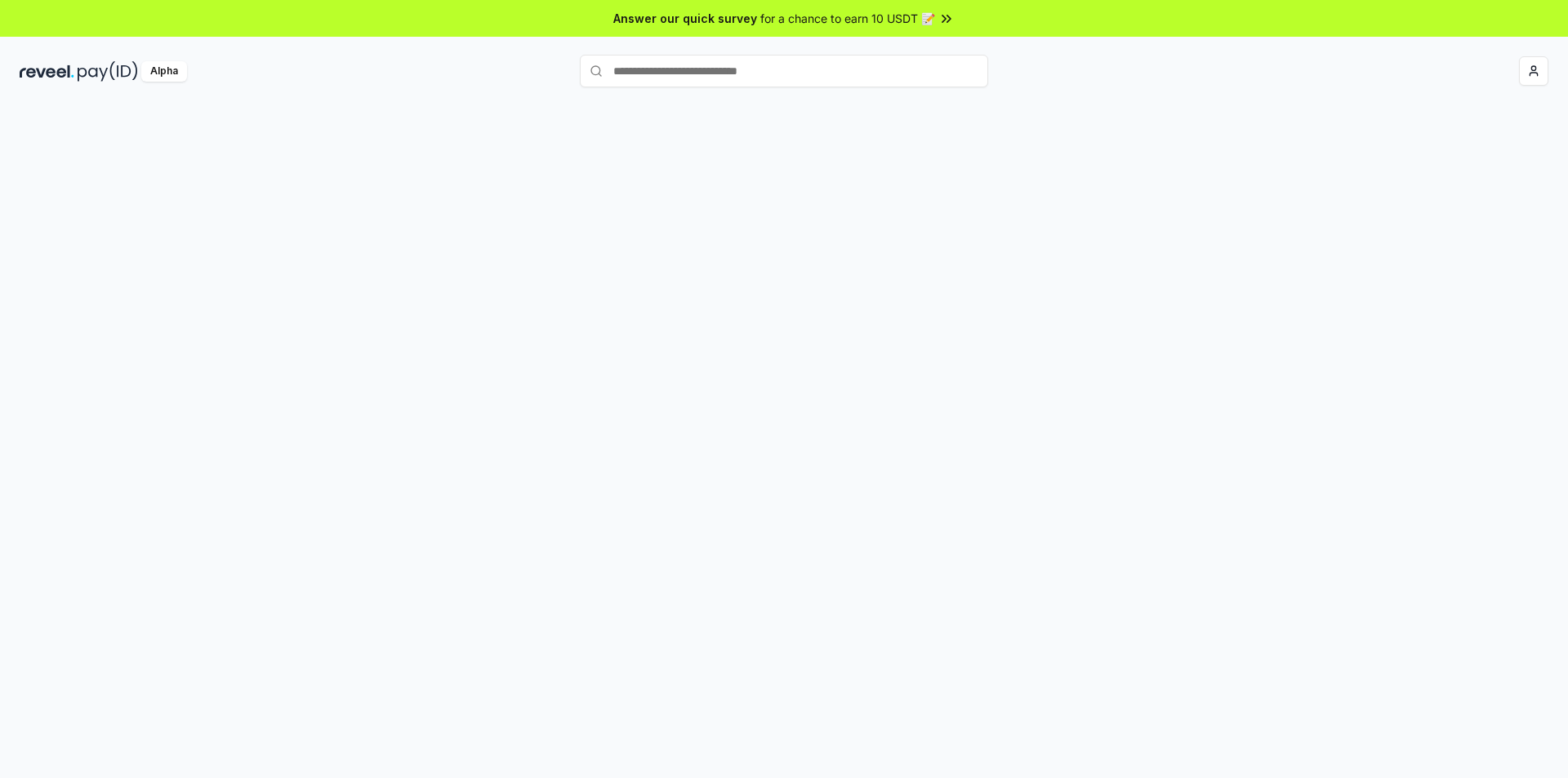 click on "Answer our quick survey for a chance to earn 10 USDT 📝 Alpha" at bounding box center [784, 389] 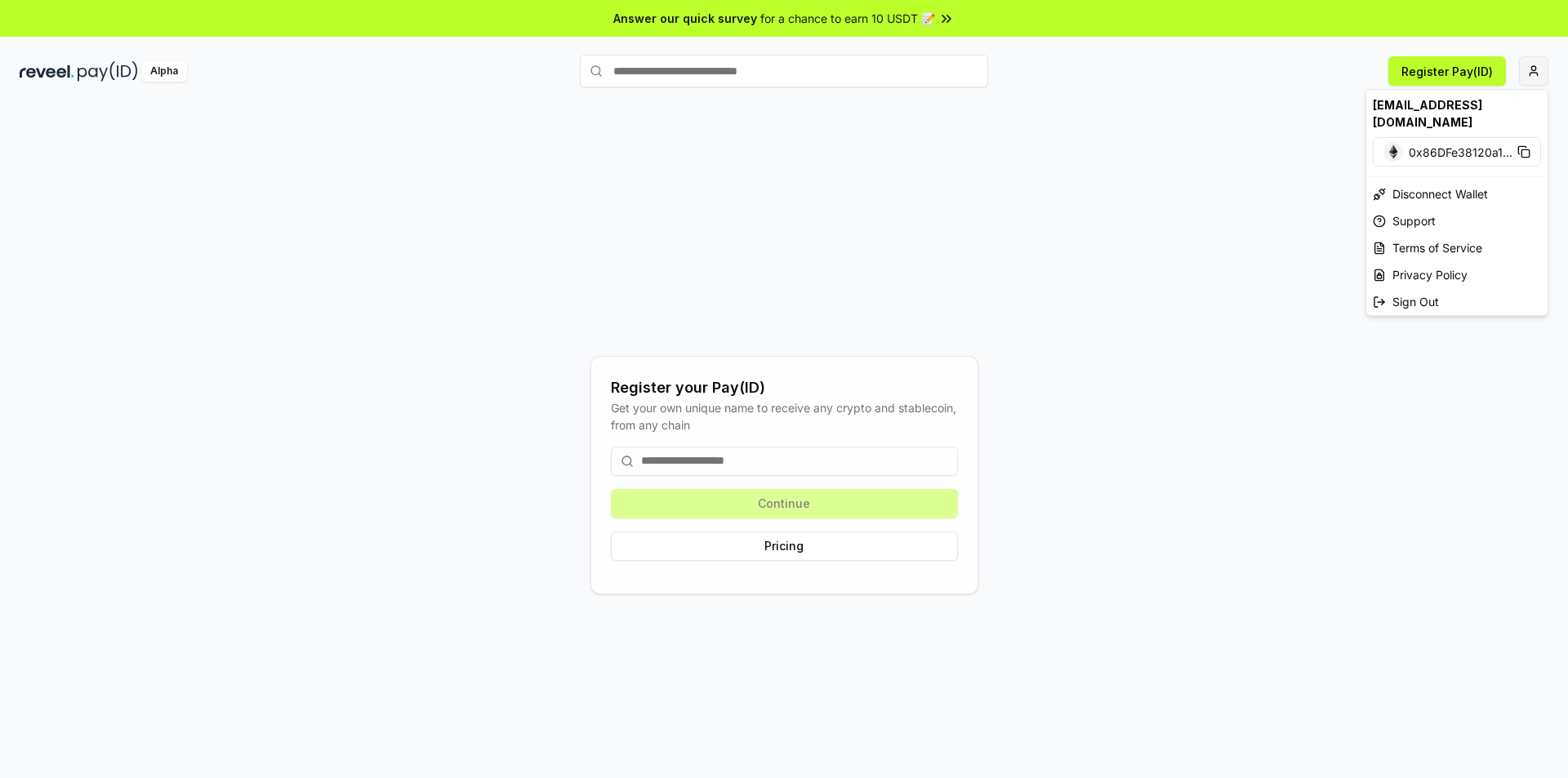 click on "Answer our quick survey for a chance to earn 10 USDT 📝 Alpha Register Pay(ID) Register your Pay(ID) Get your own unique name to receive any crypto and stablecoin, from any chain Continue Pricing [EMAIL_ADDRESS][DOMAIN_NAME]   0x86DFe38120a1 ...     Disconnect Wallet   Support   Terms of Service   Privacy Policy   Sign Out" at bounding box center (784, 389) 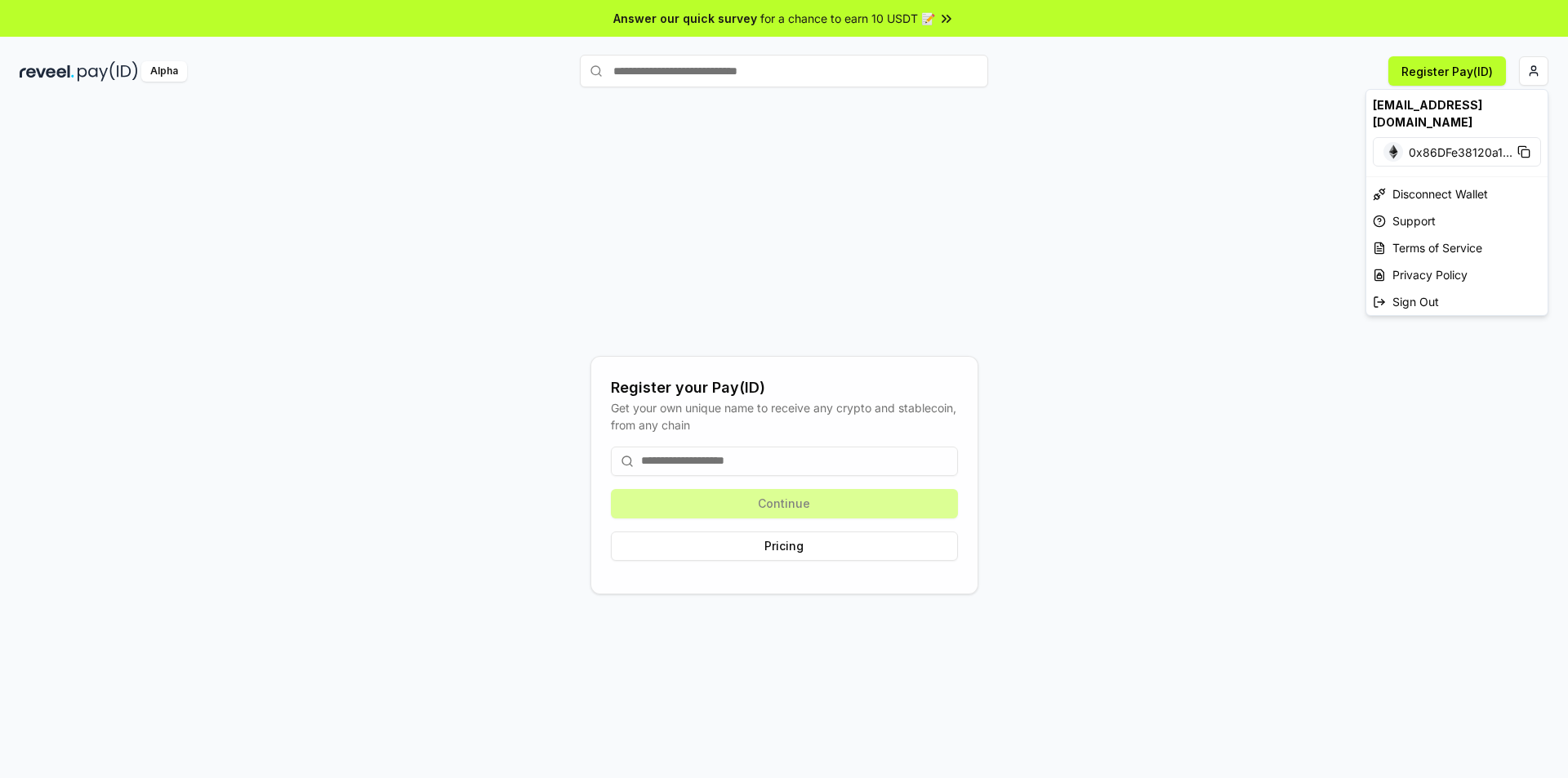 click on "Answer our quick survey for a chance to earn 10 USDT 📝 Alpha Register Pay(ID) Register your Pay(ID) Get your own unique name to receive any crypto and stablecoin, from any chain Continue Pricing [EMAIL_ADDRESS][DOMAIN_NAME]   0x86DFe38120a1 ...     Disconnect Wallet   Support   Terms of Service   Privacy Policy   Sign Out" at bounding box center [784, 389] 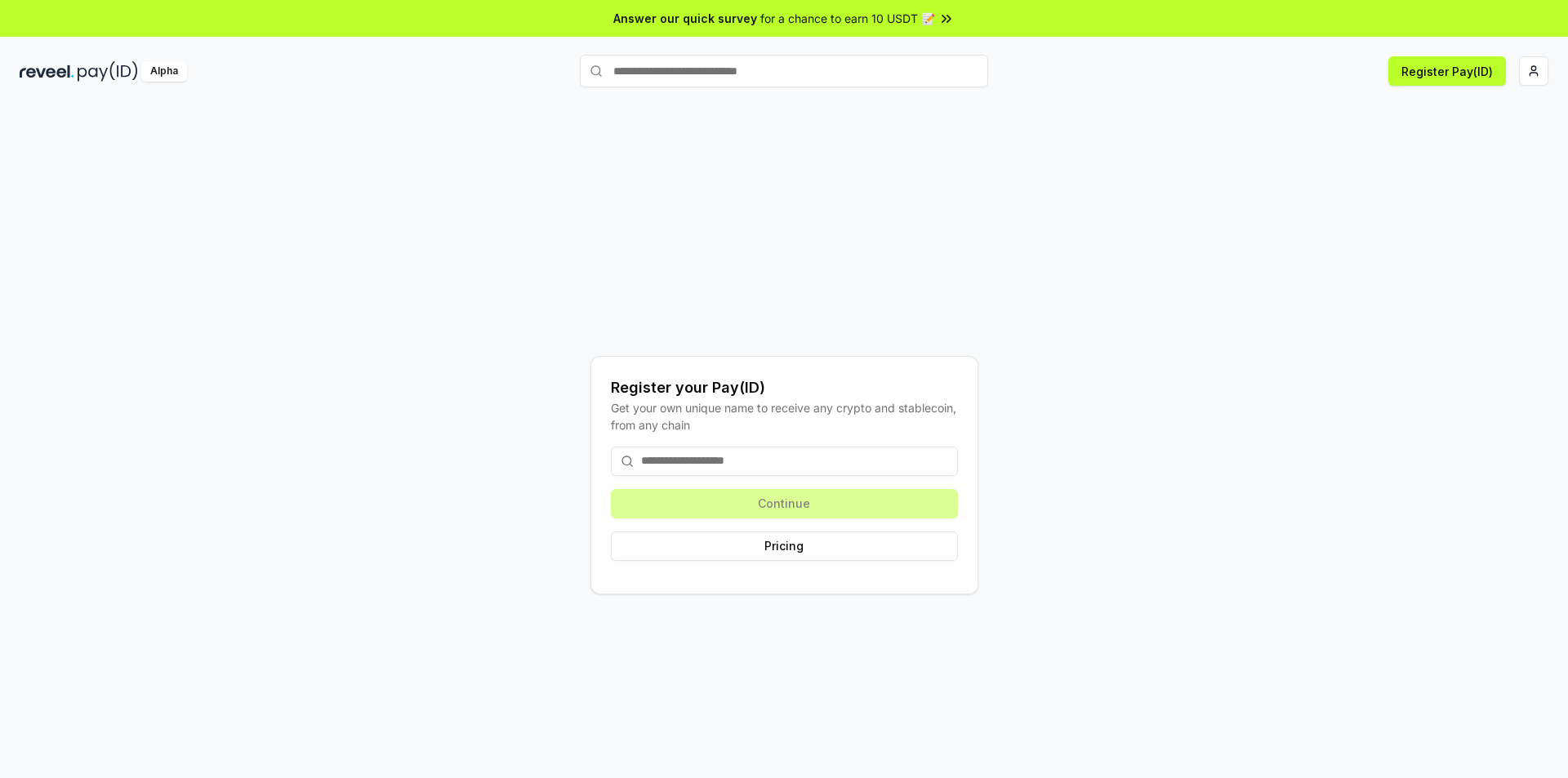 click at bounding box center (784, 461) 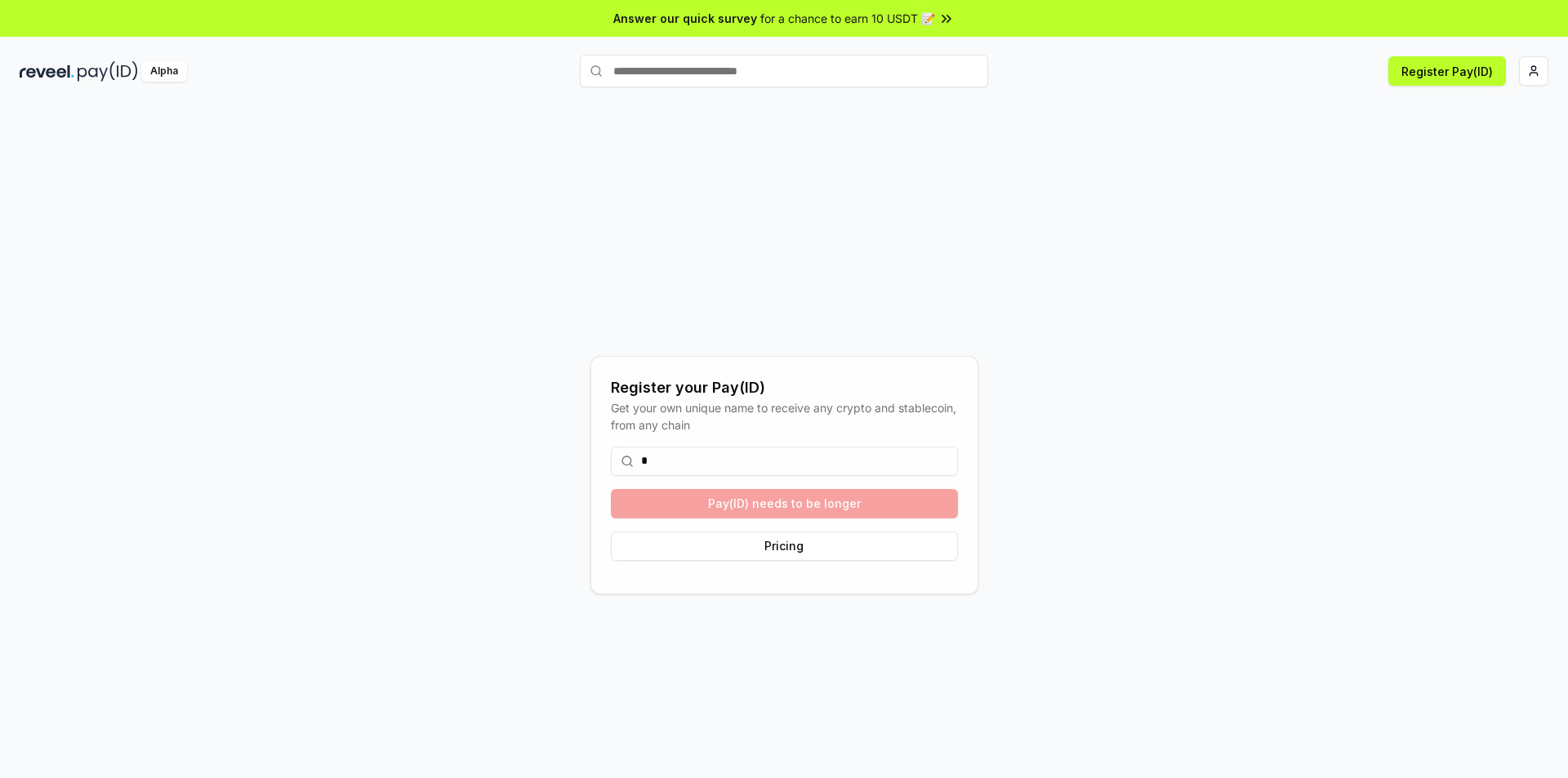 click on "*" at bounding box center [784, 461] 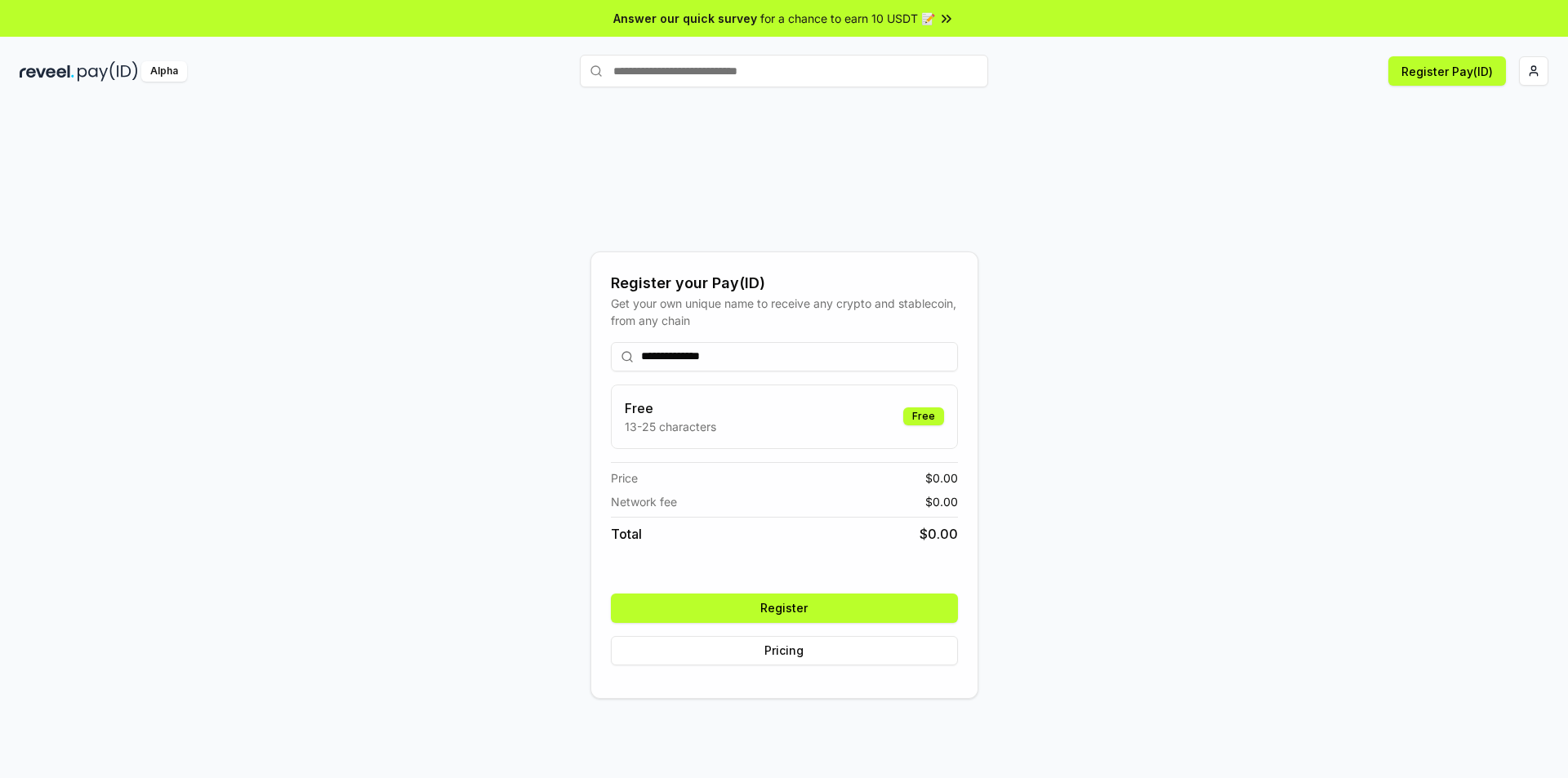 type on "**********" 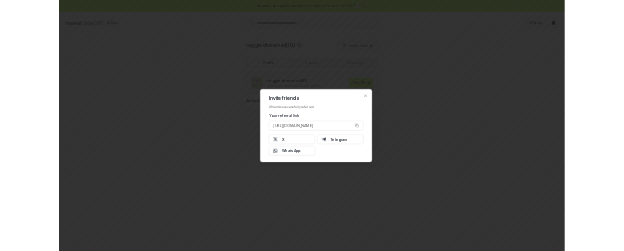 scroll, scrollTop: 0, scrollLeft: 0, axis: both 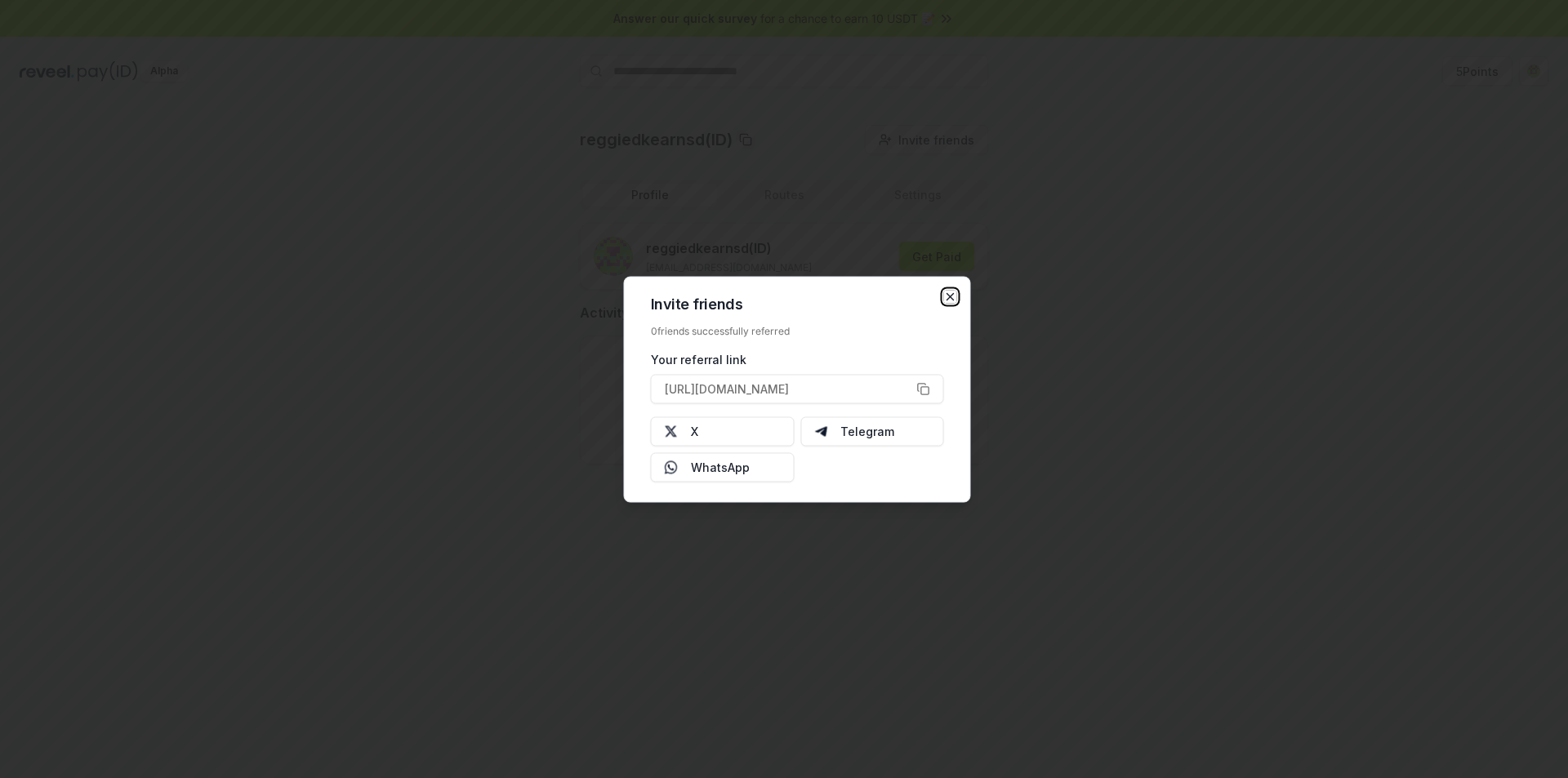 click 